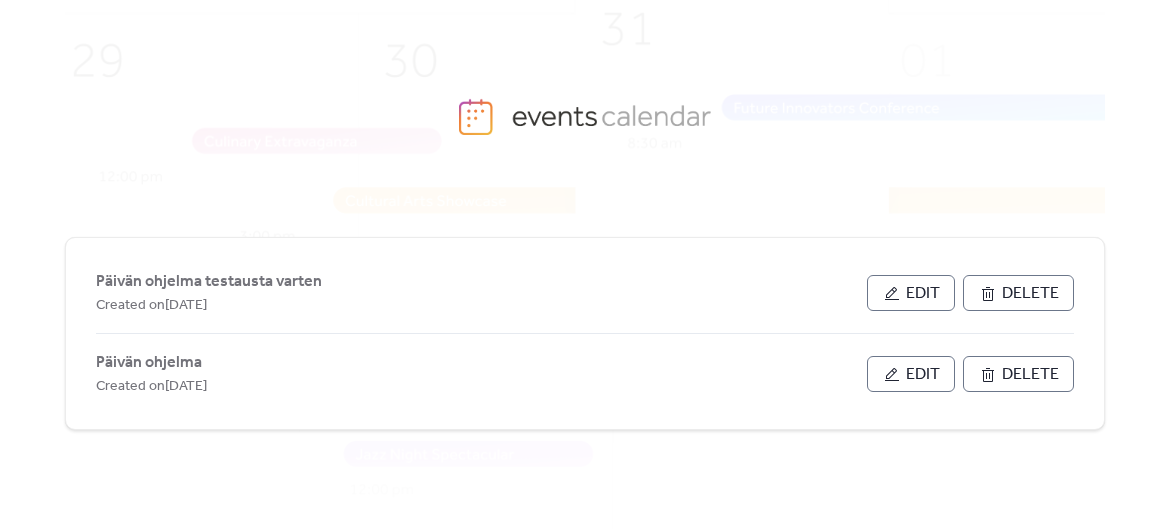 scroll, scrollTop: 0, scrollLeft: 0, axis: both 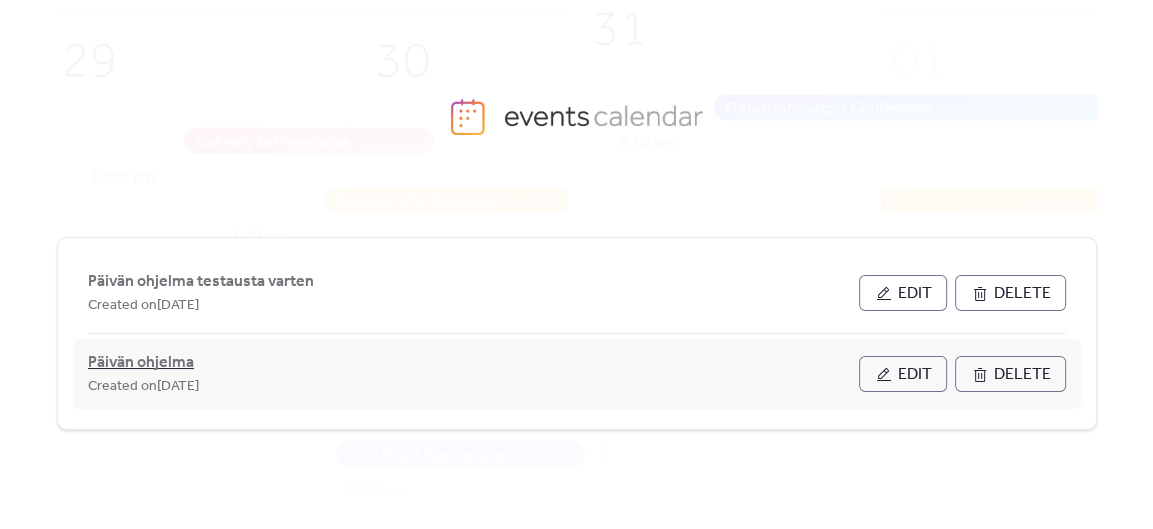 click on "Päivän ohjelma" at bounding box center [141, 363] 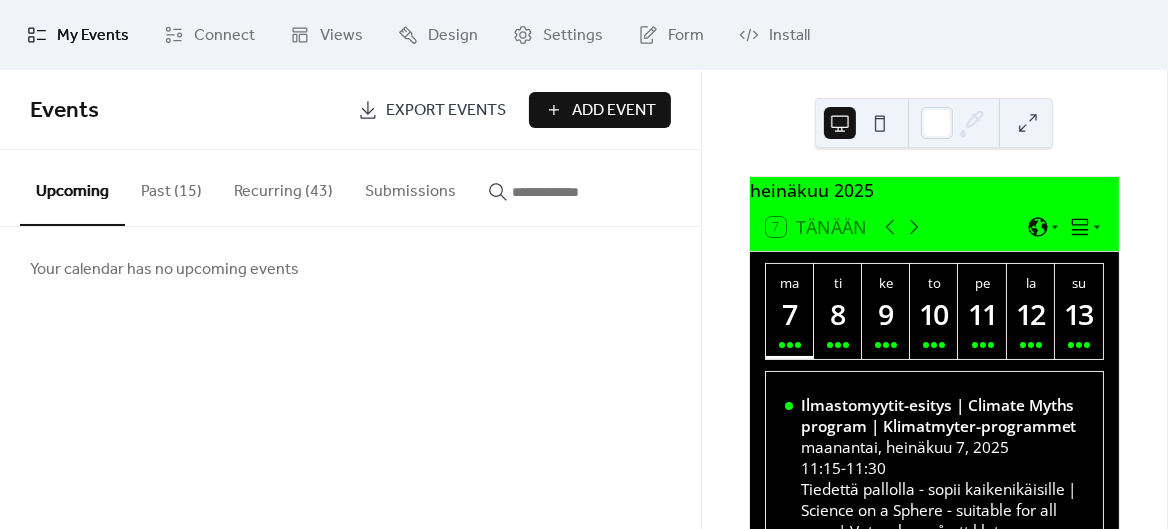 click on "Recurring  (43)" at bounding box center (283, 187) 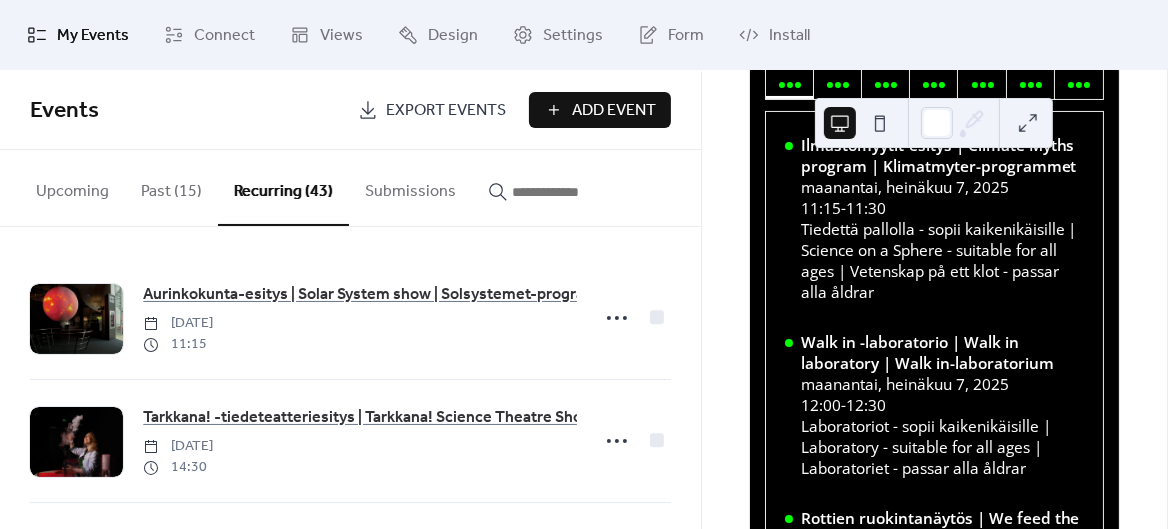 scroll, scrollTop: 263, scrollLeft: 0, axis: vertical 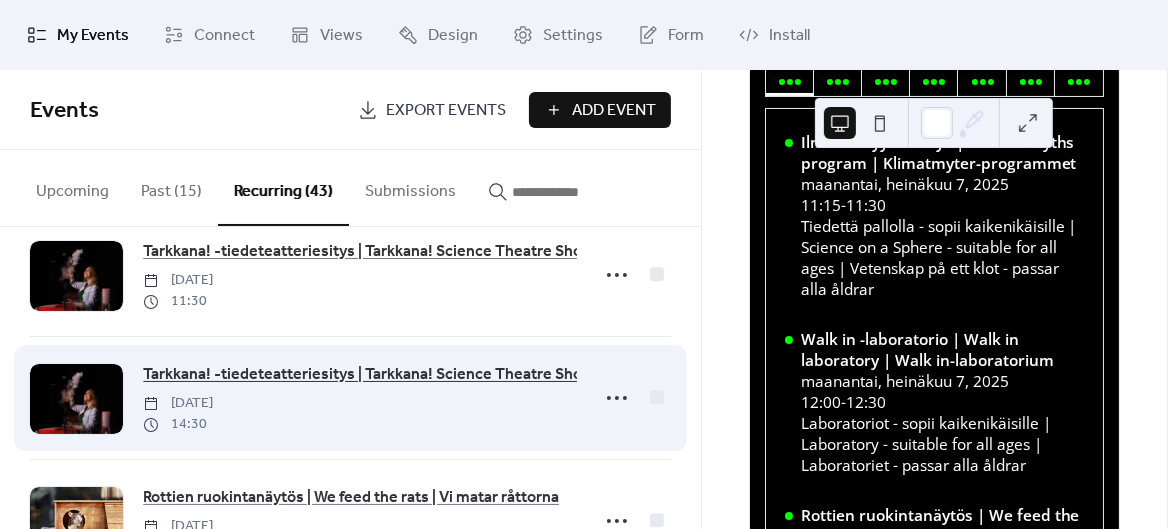 click on "Tarkkana! -tiedeteatteriesitys | Tarkkana! Science Theatre Show | Tarkkana!-vetenskapsteater" at bounding box center (474, 375) 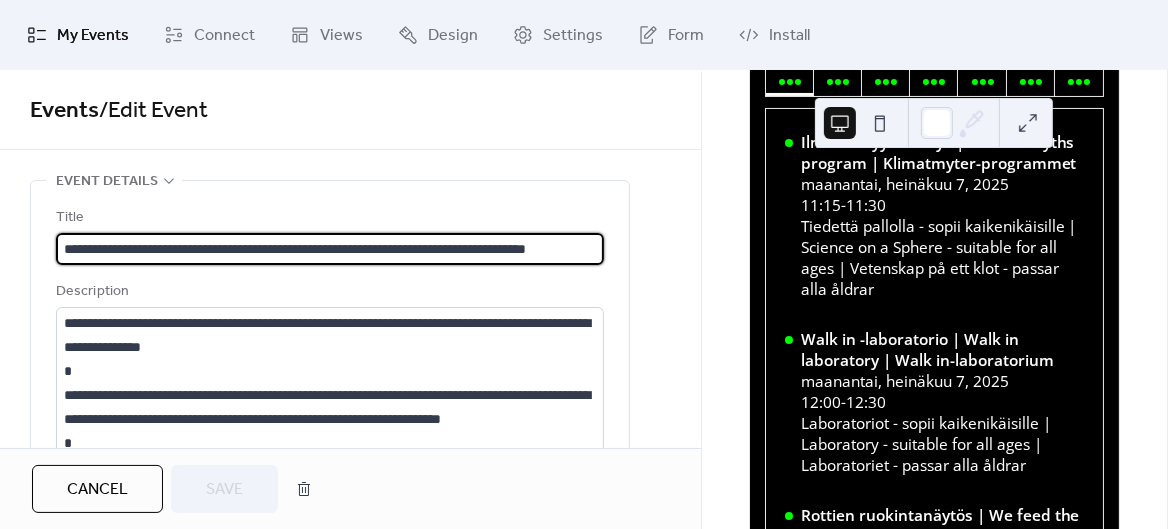 scroll, scrollTop: 0, scrollLeft: 26, axis: horizontal 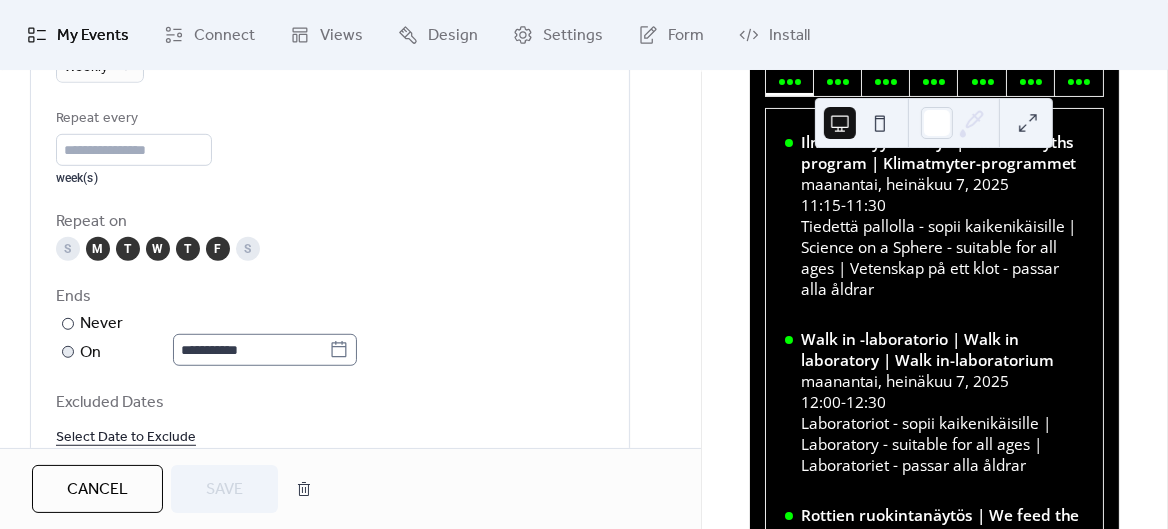 click on "**********" at bounding box center (584, 264) 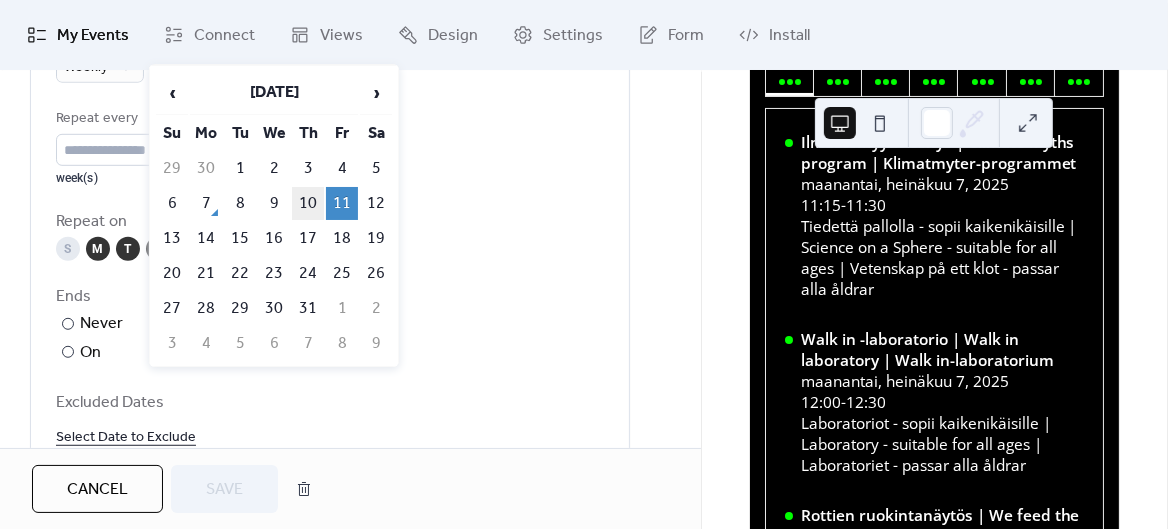 click on "10" at bounding box center (308, 203) 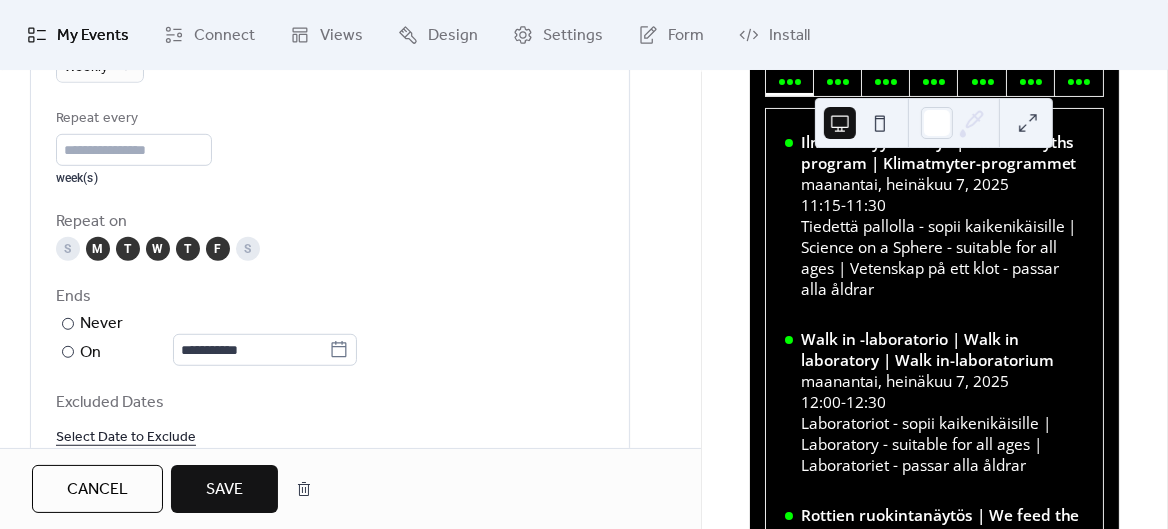 click on "Save" at bounding box center [224, 490] 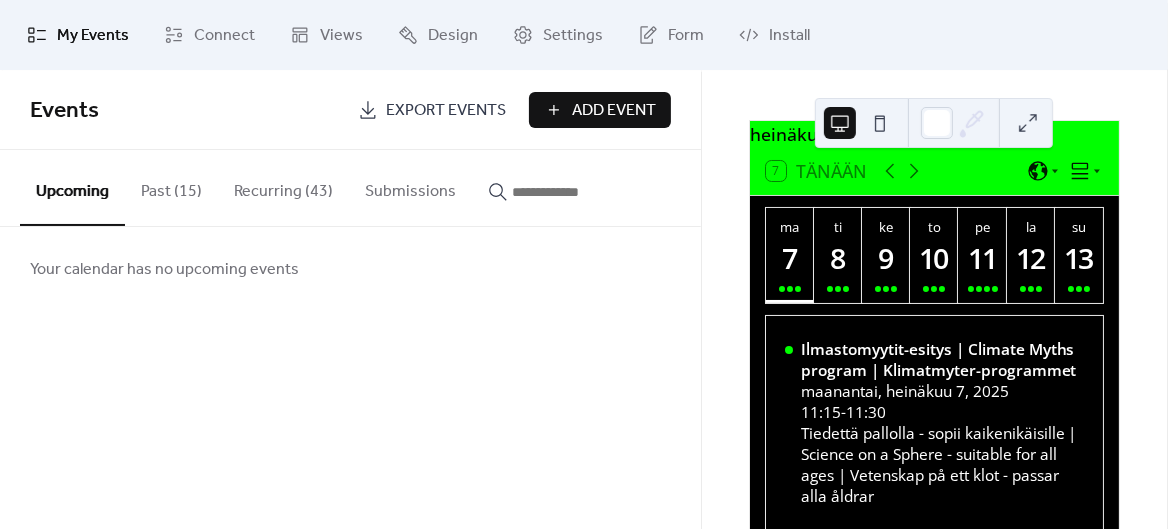 scroll, scrollTop: 37, scrollLeft: 0, axis: vertical 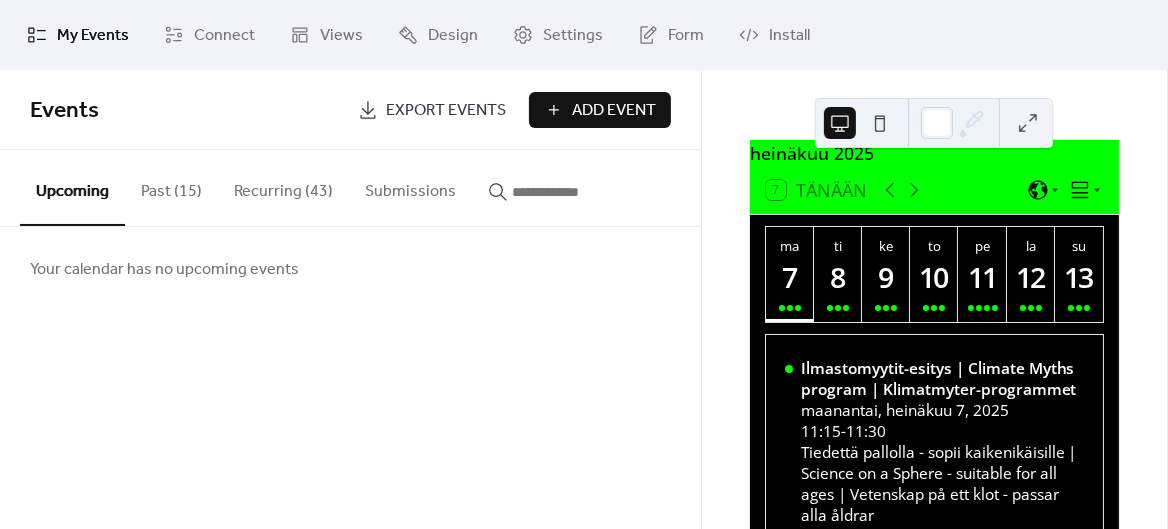 click on "11" at bounding box center [981, 276] 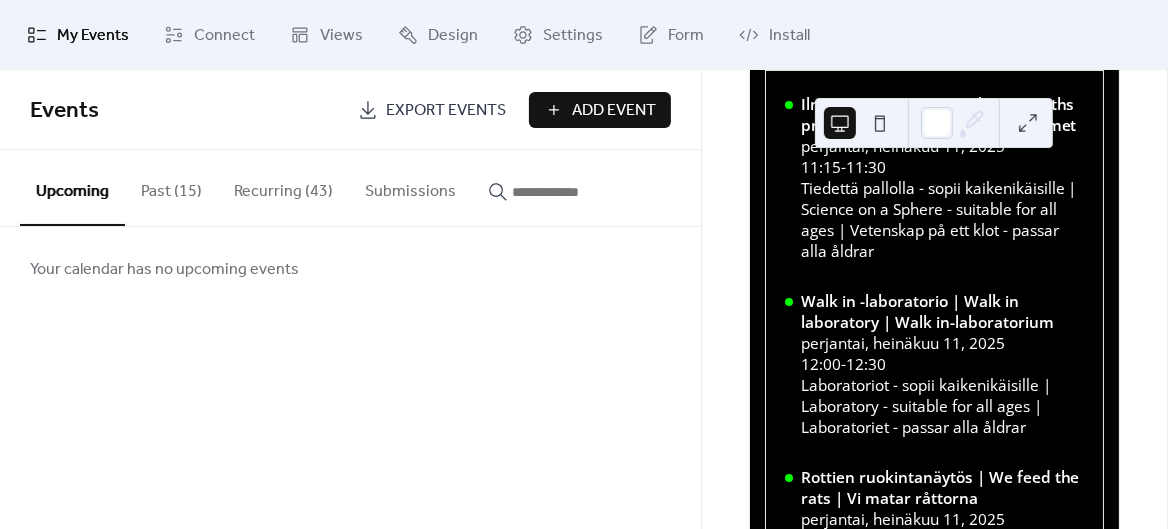 scroll, scrollTop: 304, scrollLeft: 0, axis: vertical 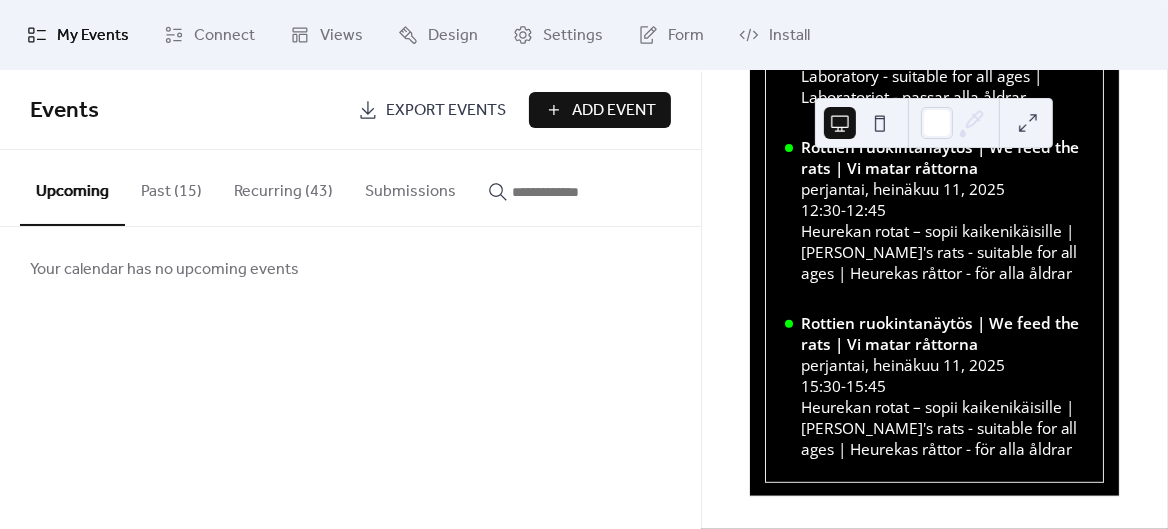 click on "Recurring  (43)" at bounding box center [283, 187] 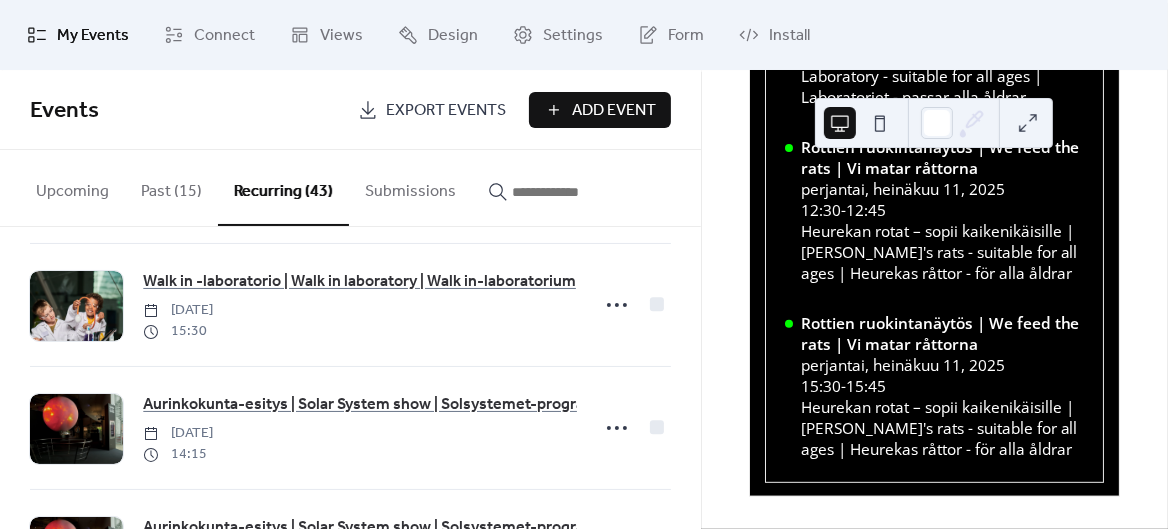 scroll, scrollTop: 524, scrollLeft: 0, axis: vertical 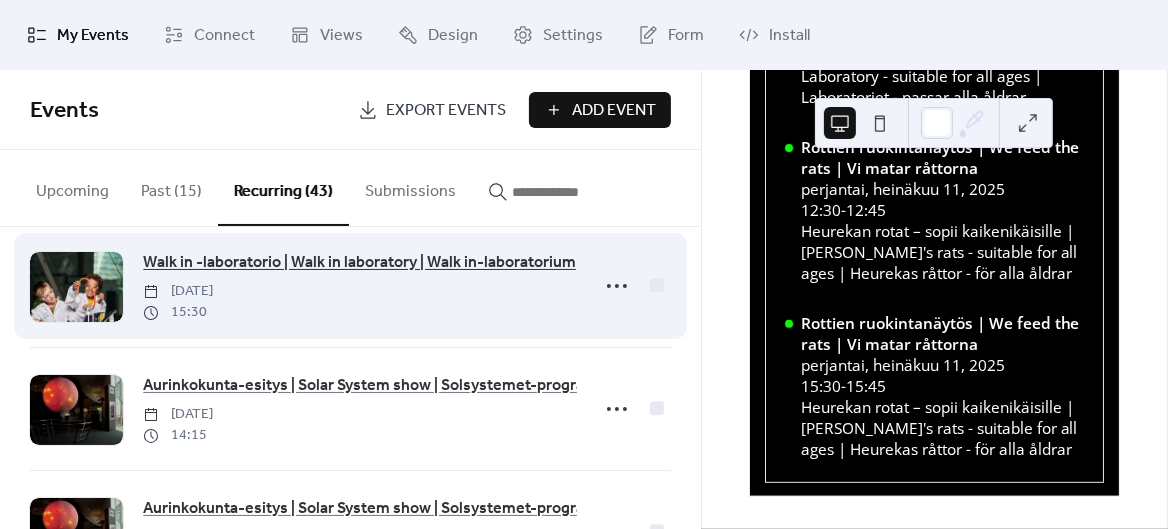click on "Walk in -laboratorio | Walk in laboratory | Walk in-laboratorium" at bounding box center [359, 263] 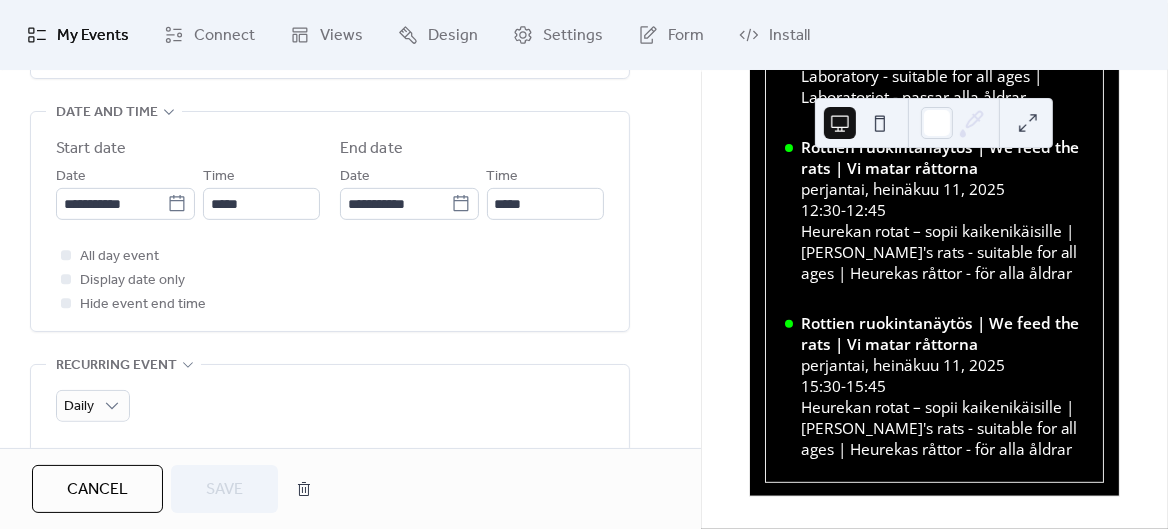 scroll, scrollTop: 634, scrollLeft: 0, axis: vertical 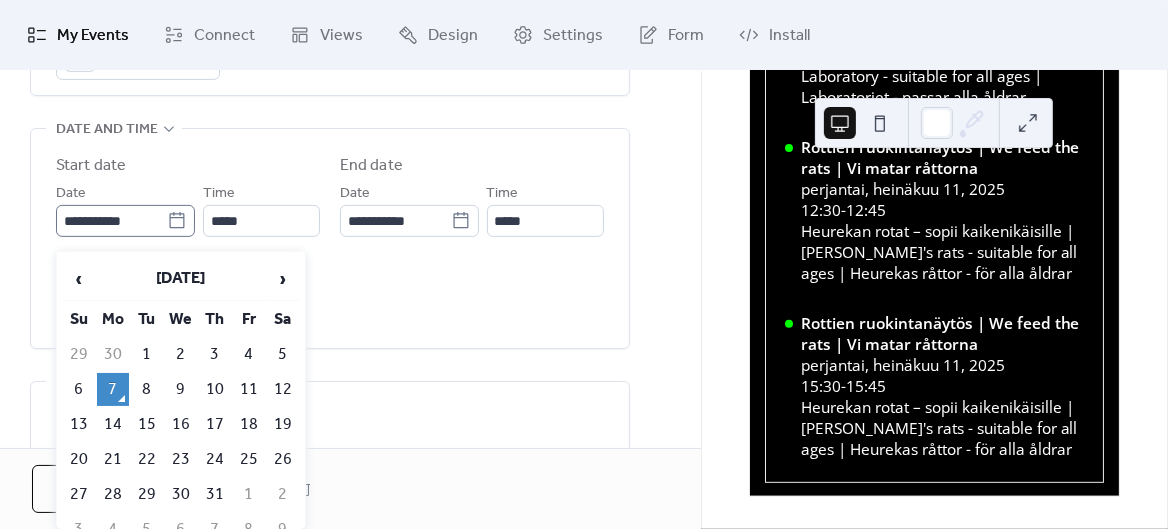 click 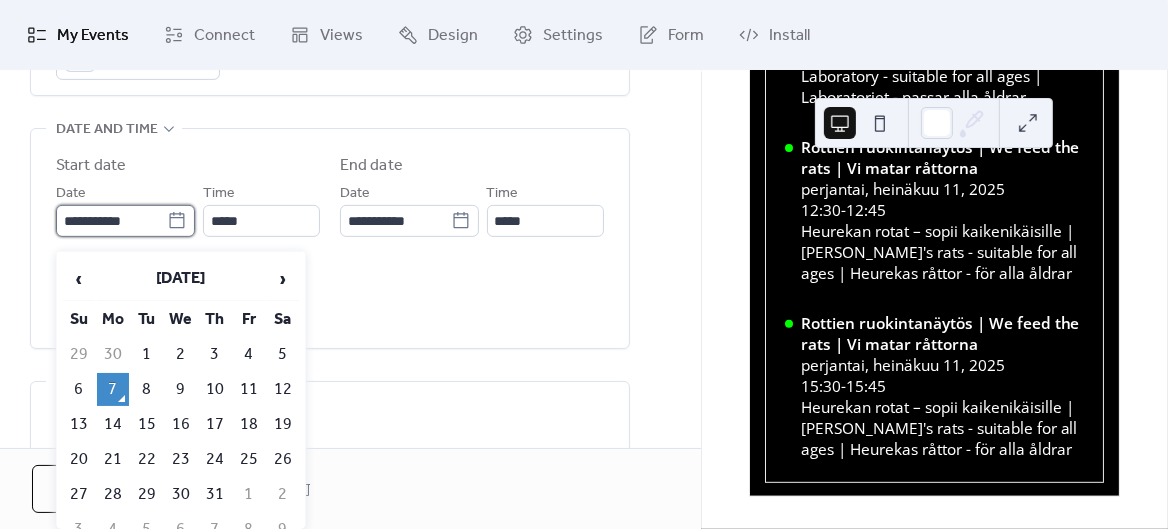 click on "**********" at bounding box center [111, 221] 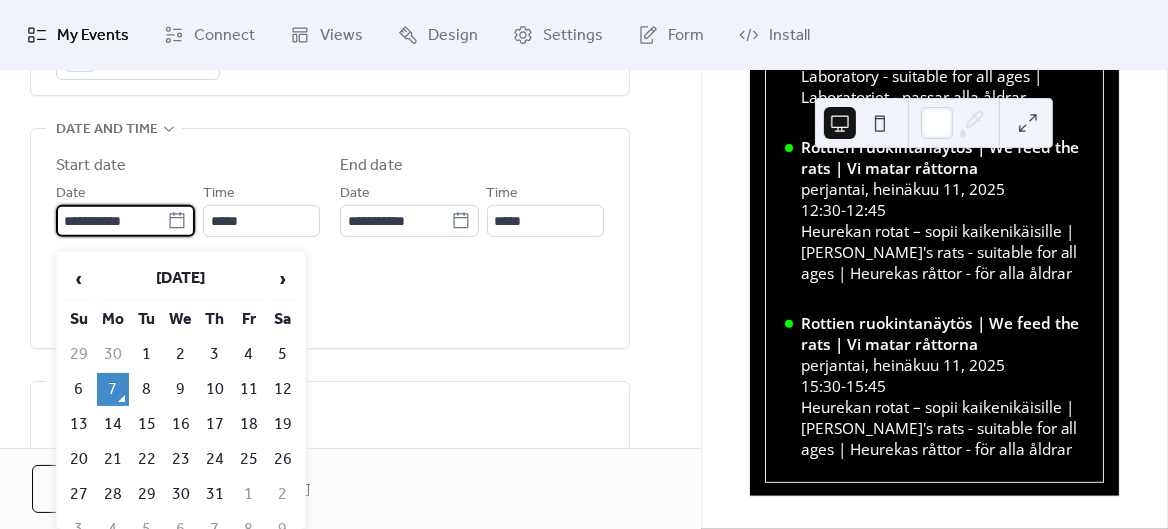 click on "**********" at bounding box center (350, 333) 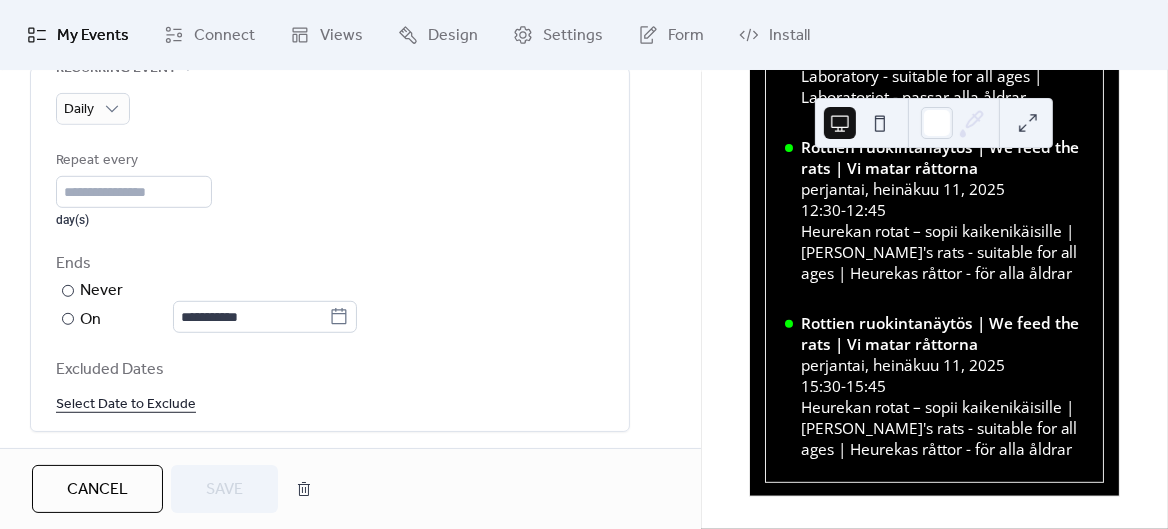scroll, scrollTop: 959, scrollLeft: 0, axis: vertical 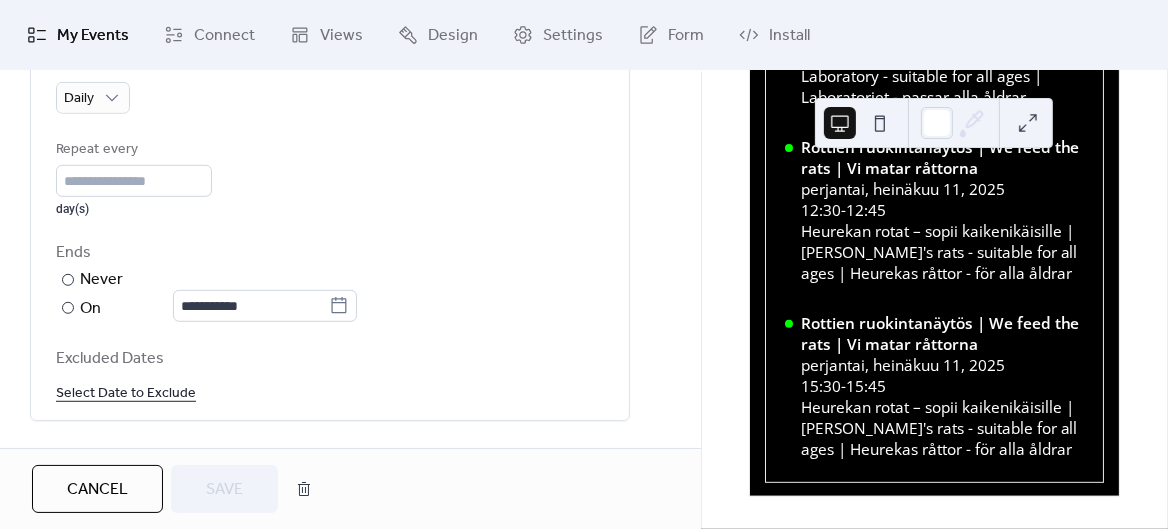click on "Cancel" at bounding box center [97, 490] 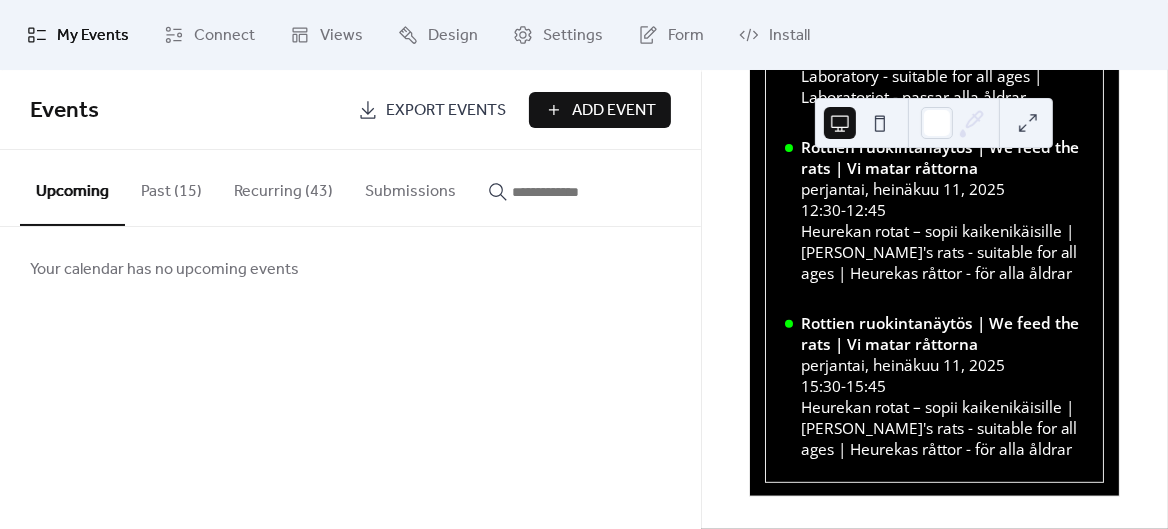 click on "Recurring  (43)" at bounding box center (283, 187) 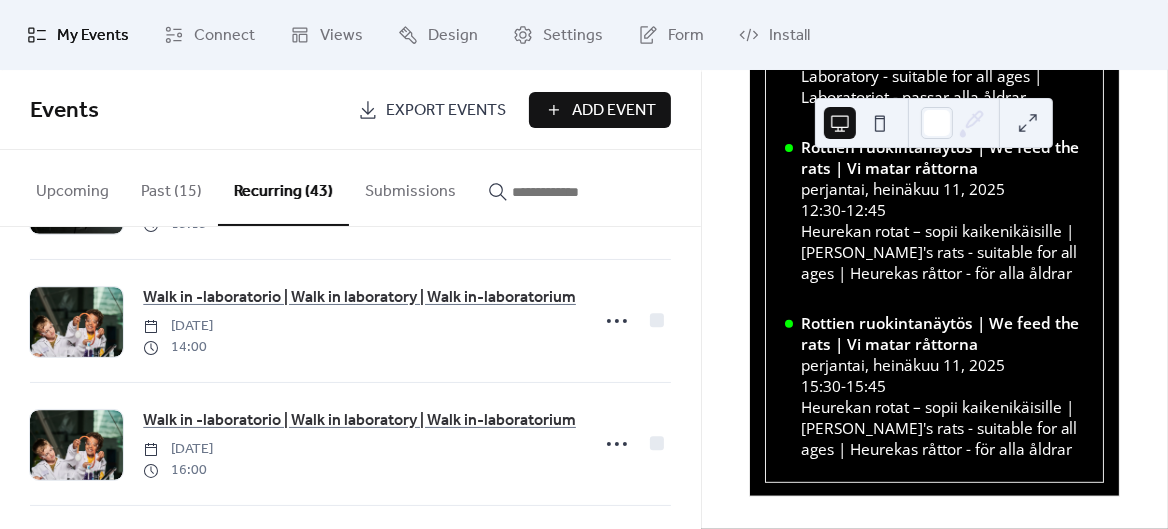 scroll, scrollTop: 1237, scrollLeft: 0, axis: vertical 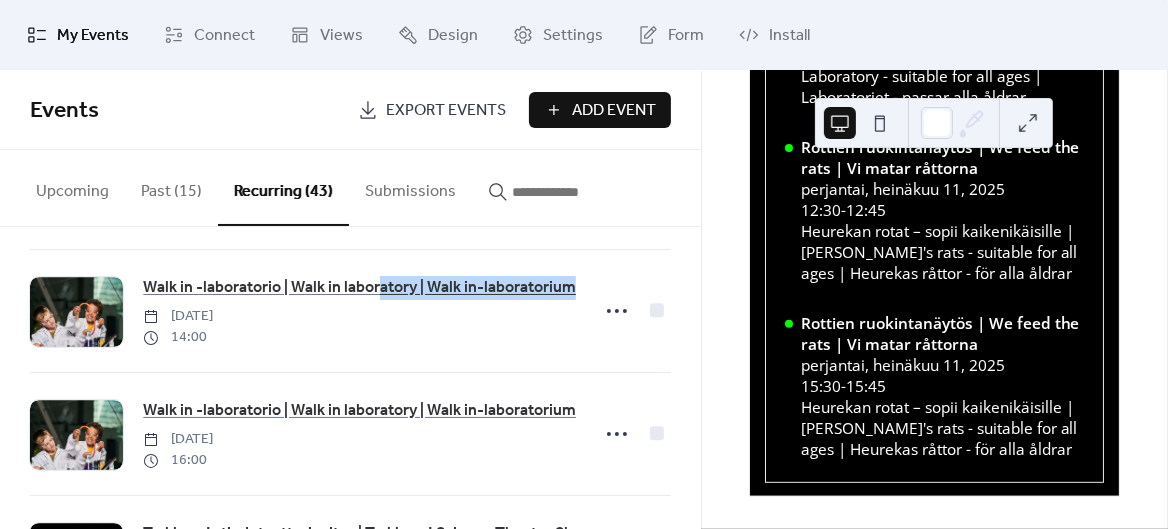 drag, startPoint x: 697, startPoint y: 248, endPoint x: 381, endPoint y: 349, distance: 331.7484 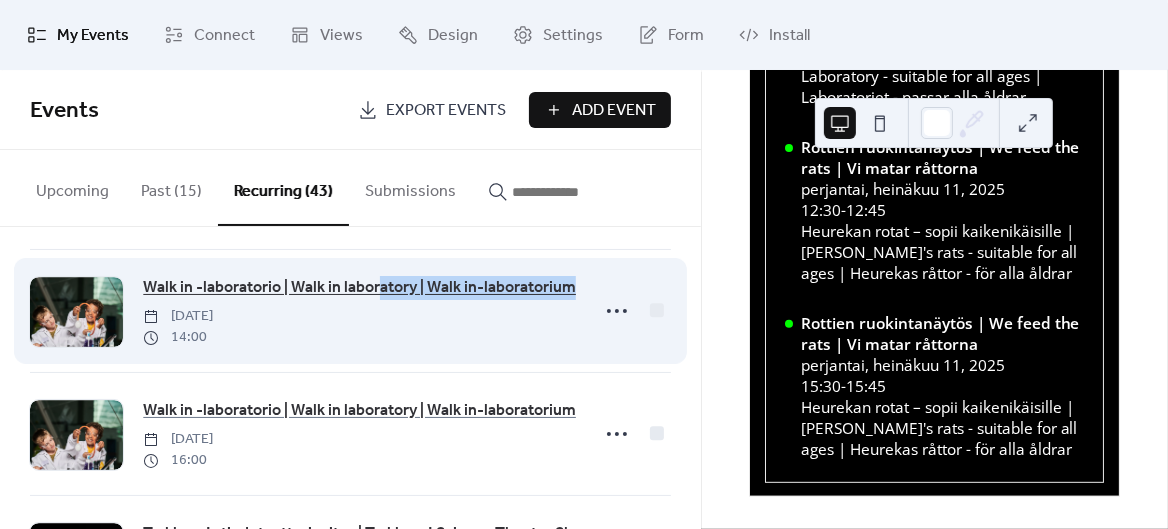 click on "Walk in -laboratorio | Walk in laboratory | Walk in-laboratorium" at bounding box center (359, 288) 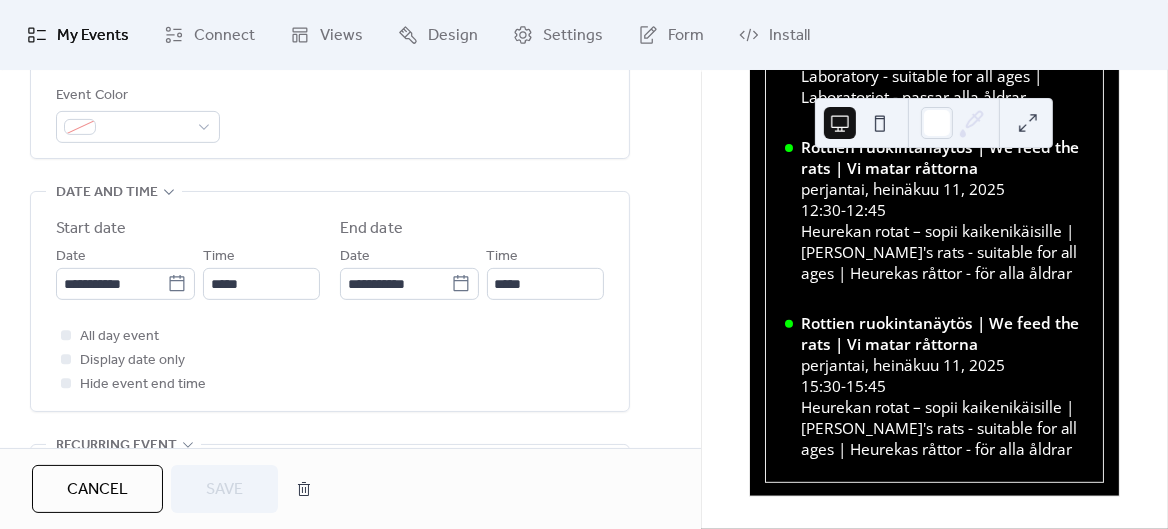 scroll, scrollTop: 592, scrollLeft: 0, axis: vertical 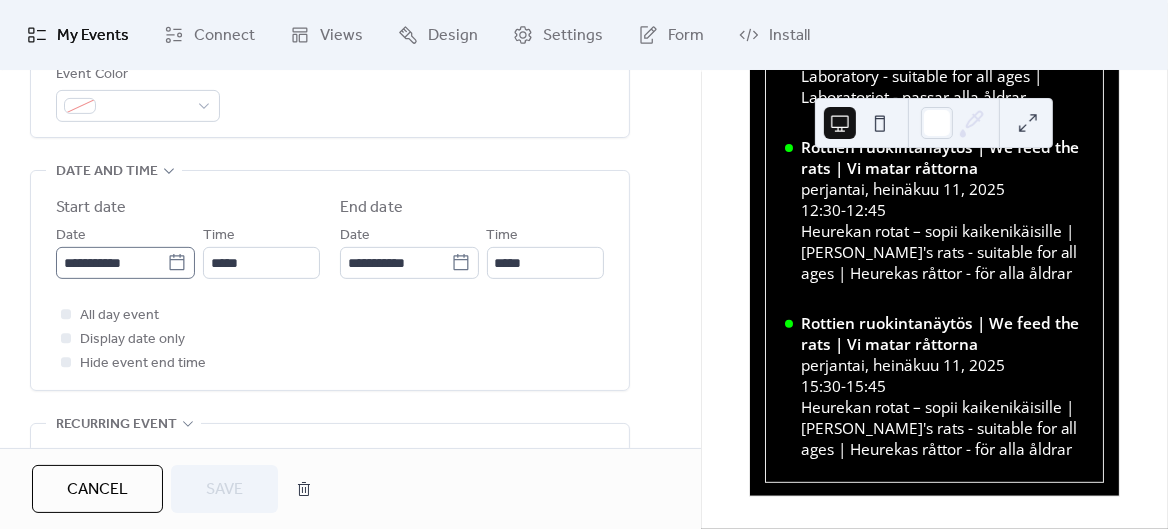 click 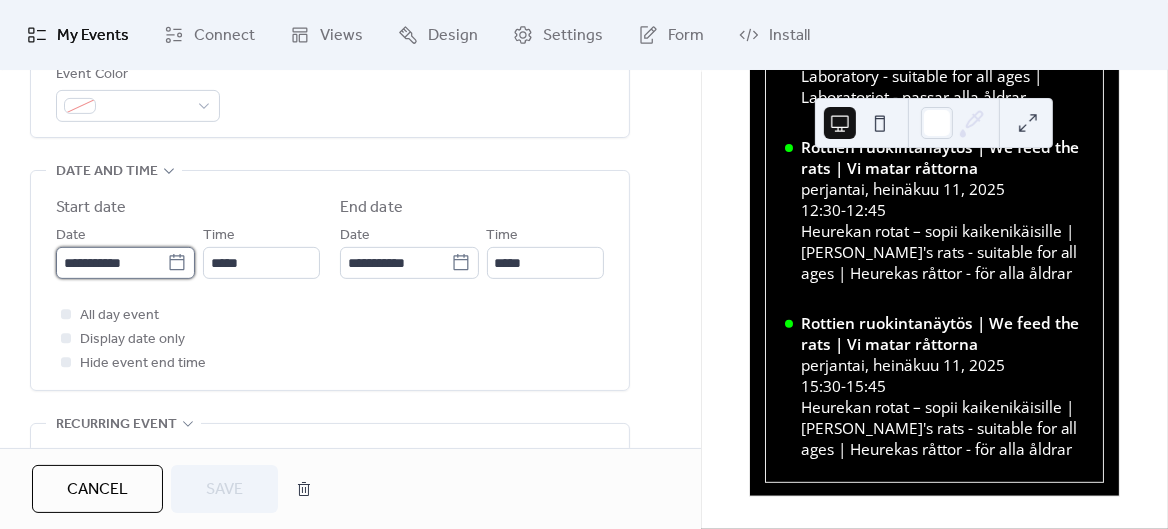 click on "**********" at bounding box center [111, 263] 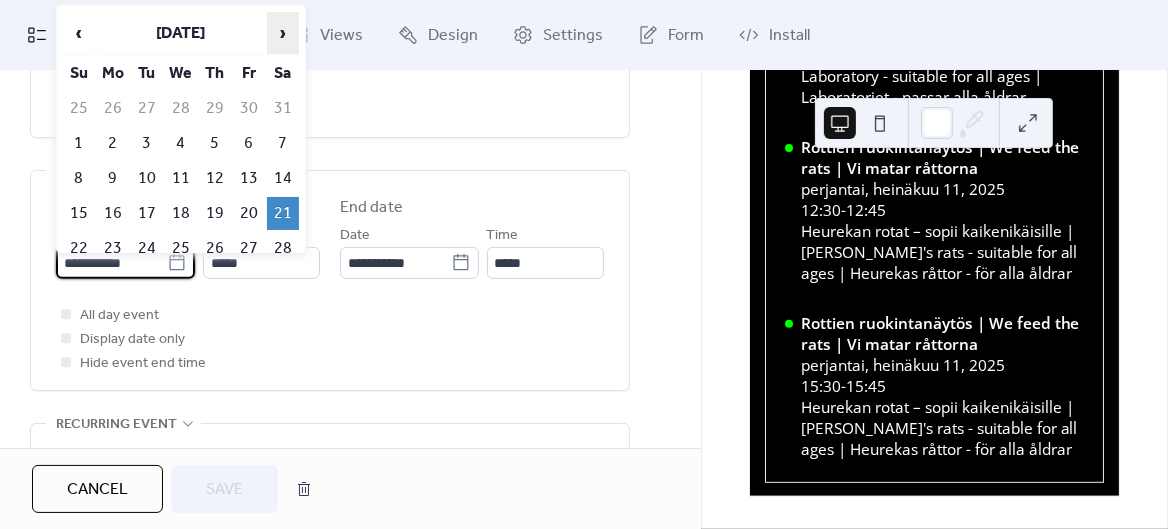 click on "›" at bounding box center (283, 33) 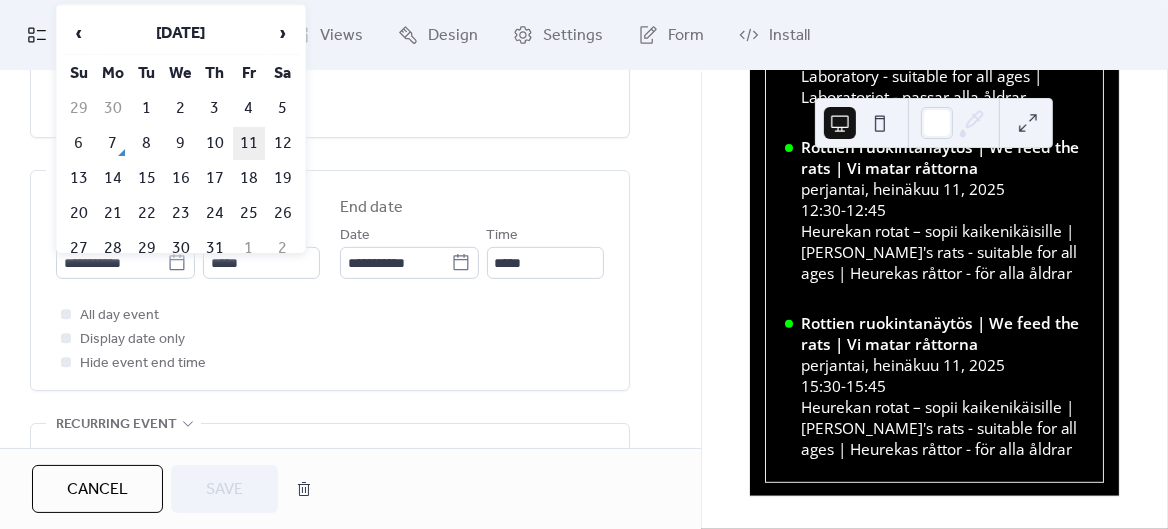 click on "11" at bounding box center (249, 143) 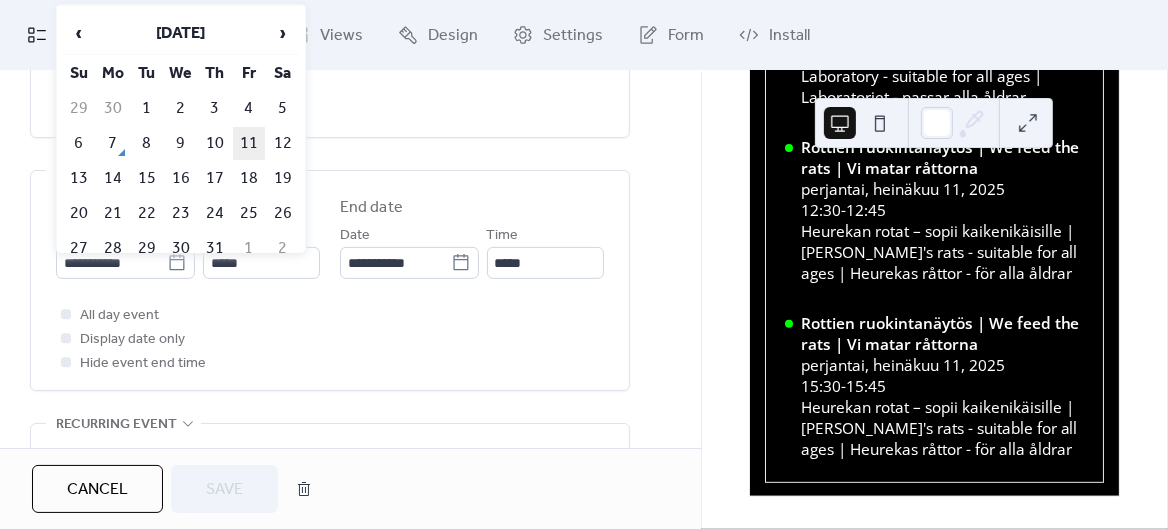 type on "**********" 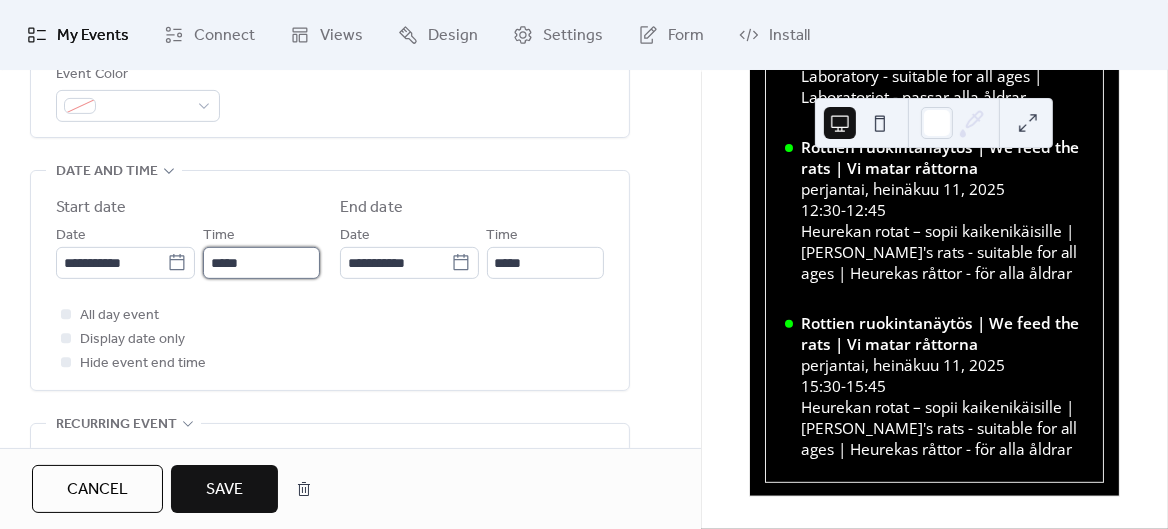 click on "*****" at bounding box center (261, 263) 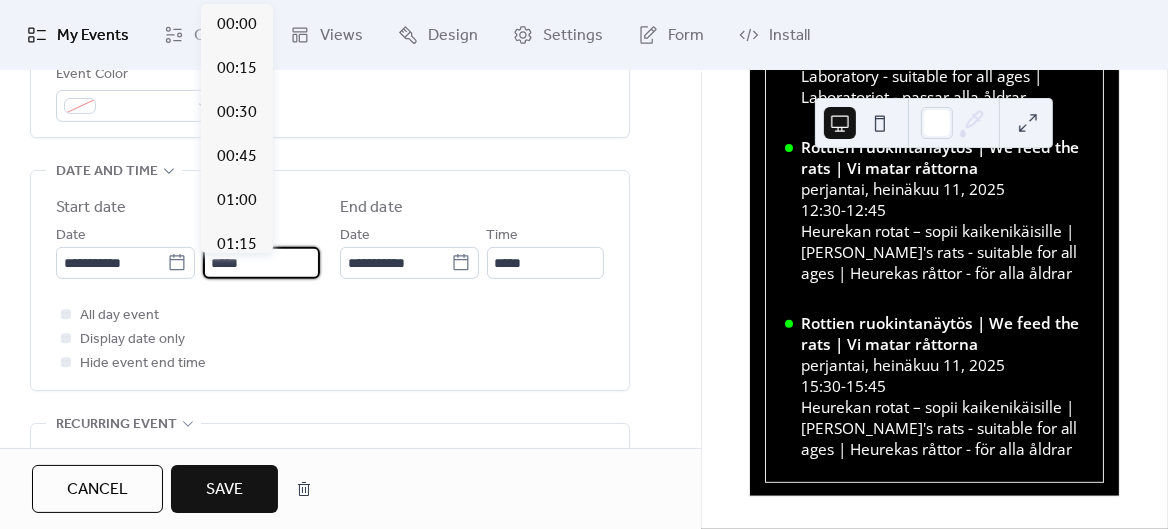 scroll, scrollTop: 2445, scrollLeft: 0, axis: vertical 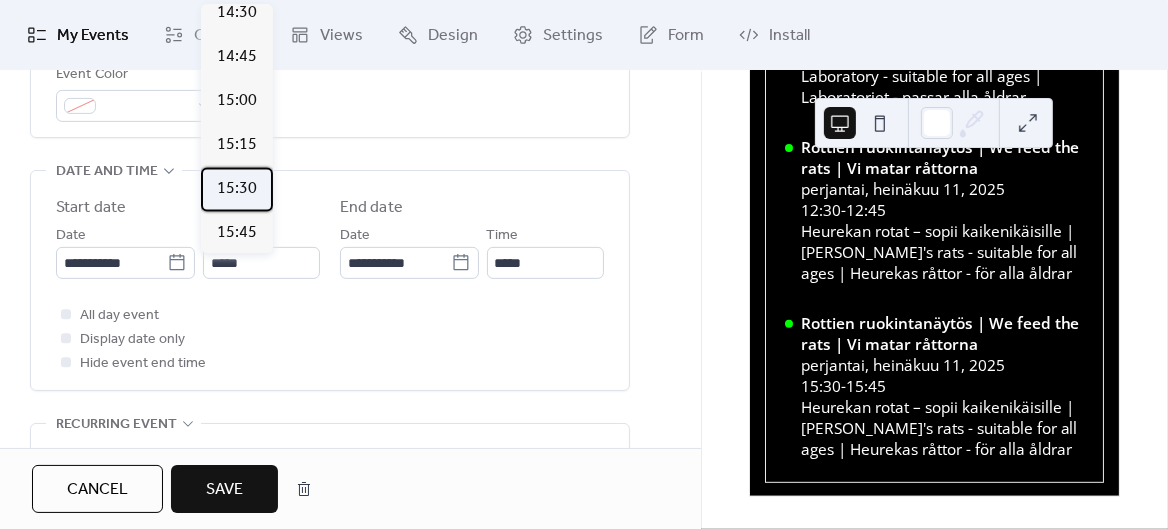 click on "15:30" at bounding box center [237, 189] 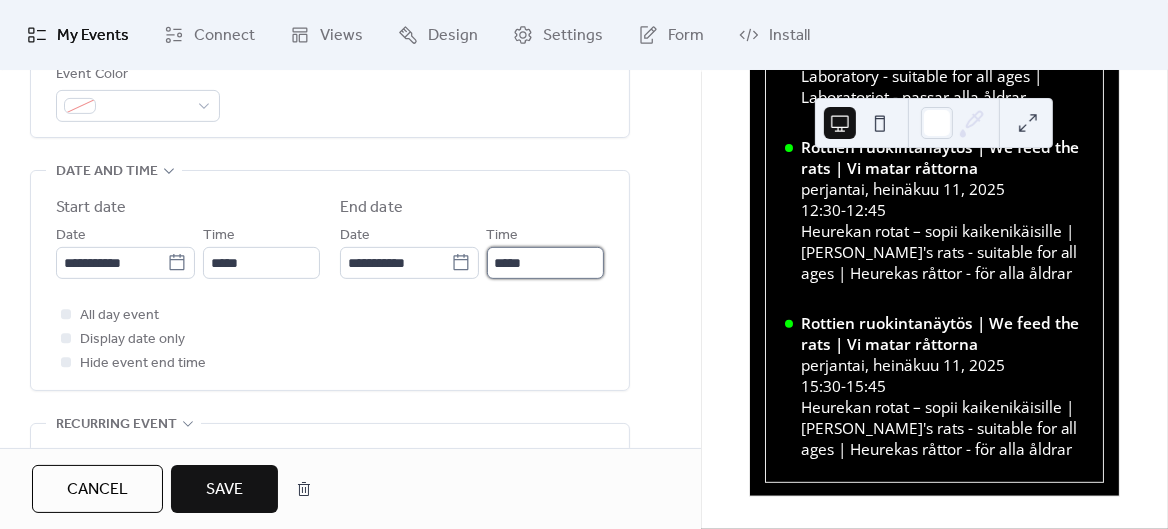 click on "*****" at bounding box center (545, 263) 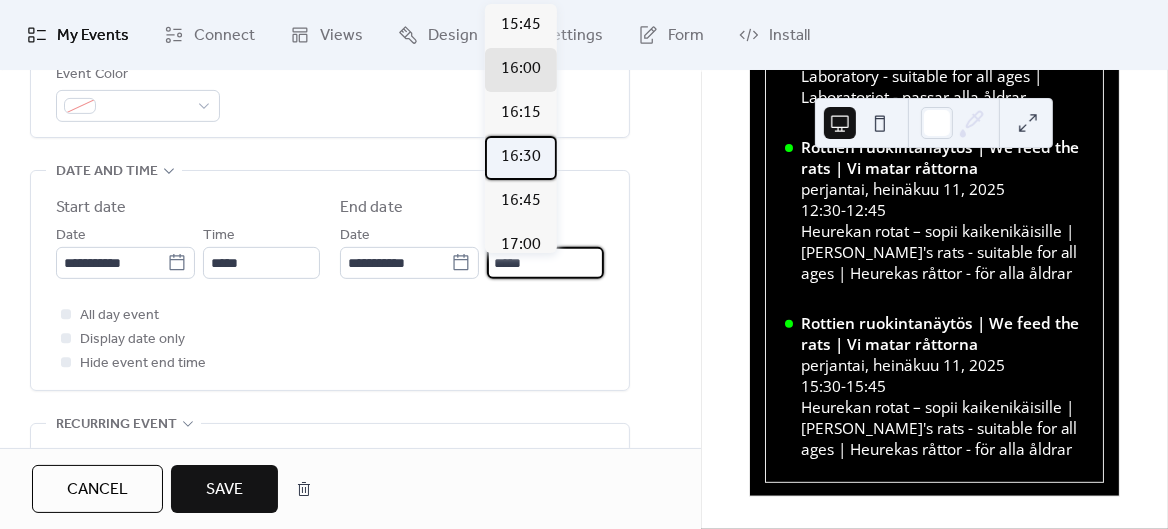 click on "16:30" at bounding box center (521, 157) 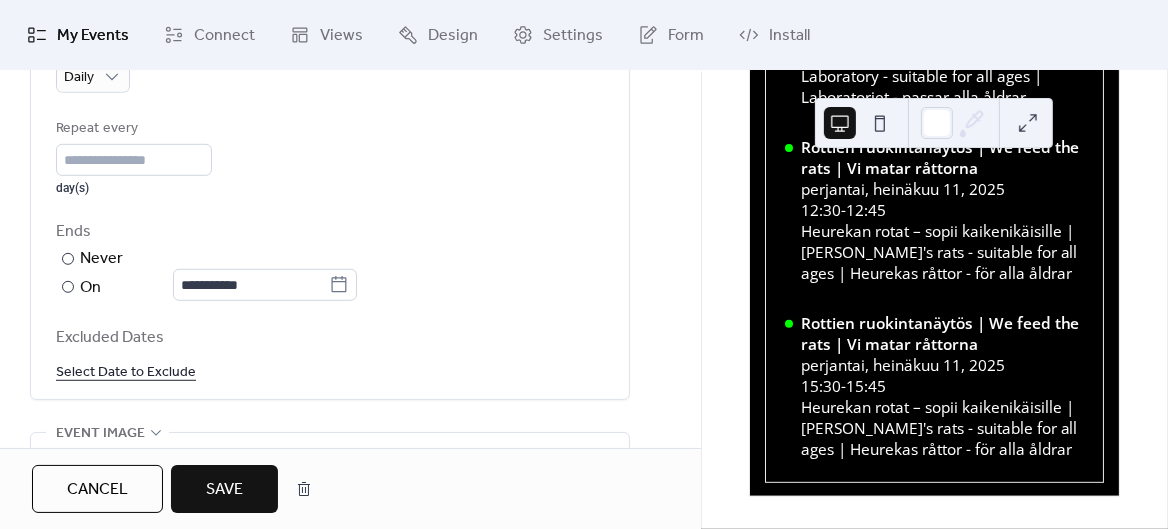 scroll, scrollTop: 1015, scrollLeft: 0, axis: vertical 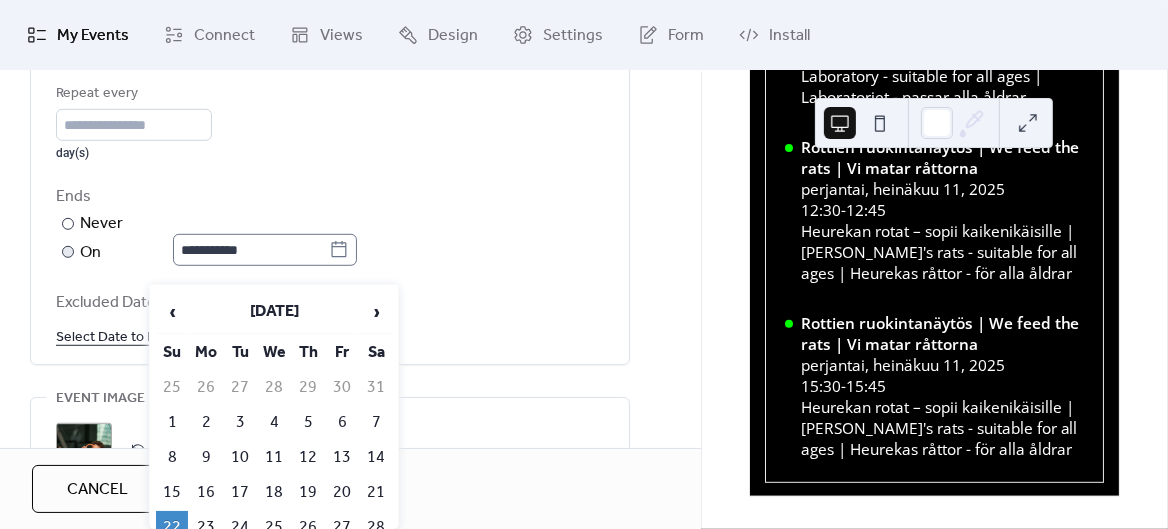click 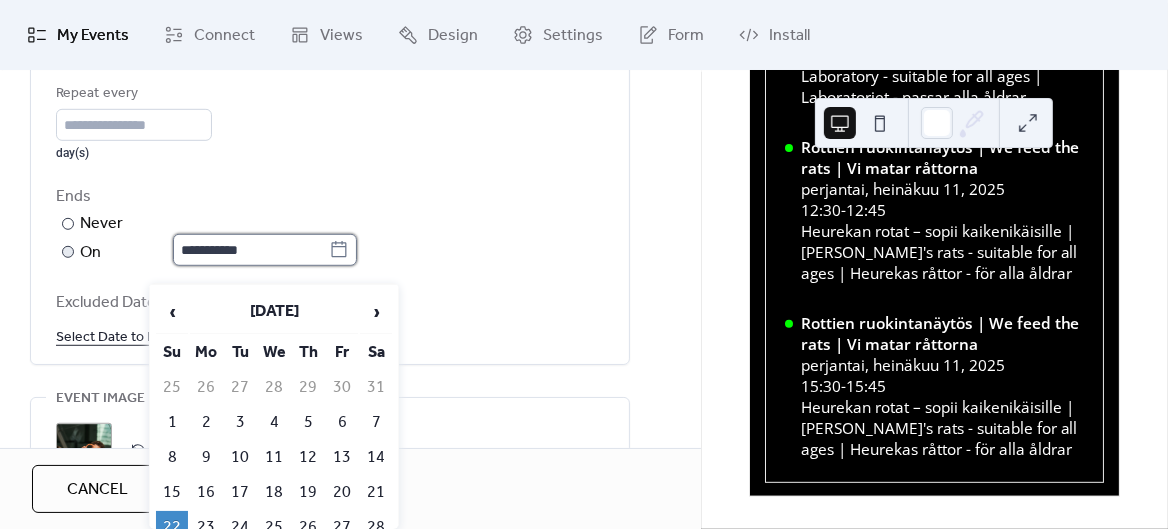 click on "**********" at bounding box center (251, 250) 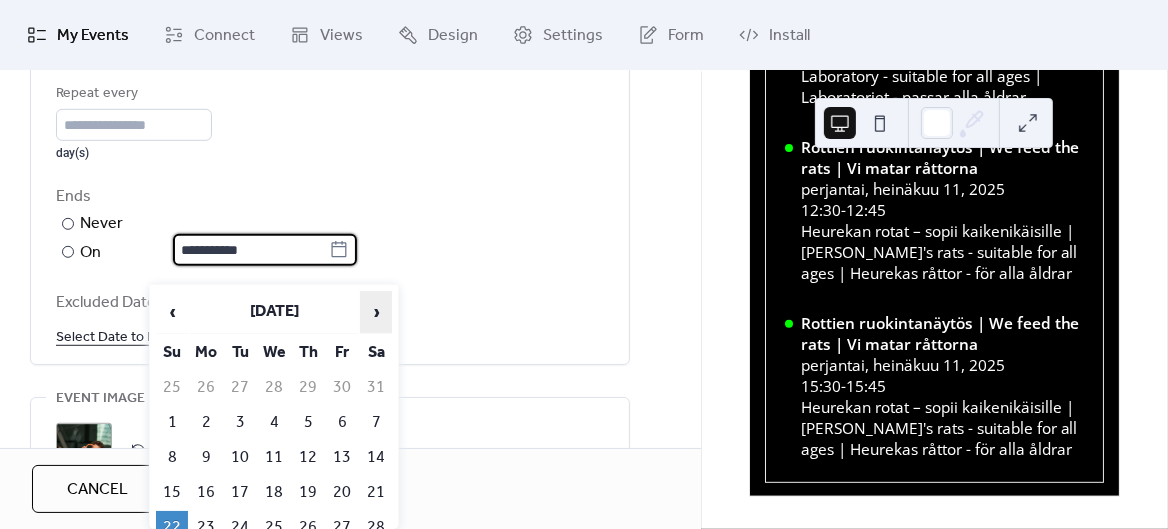 click on "›" at bounding box center (376, 312) 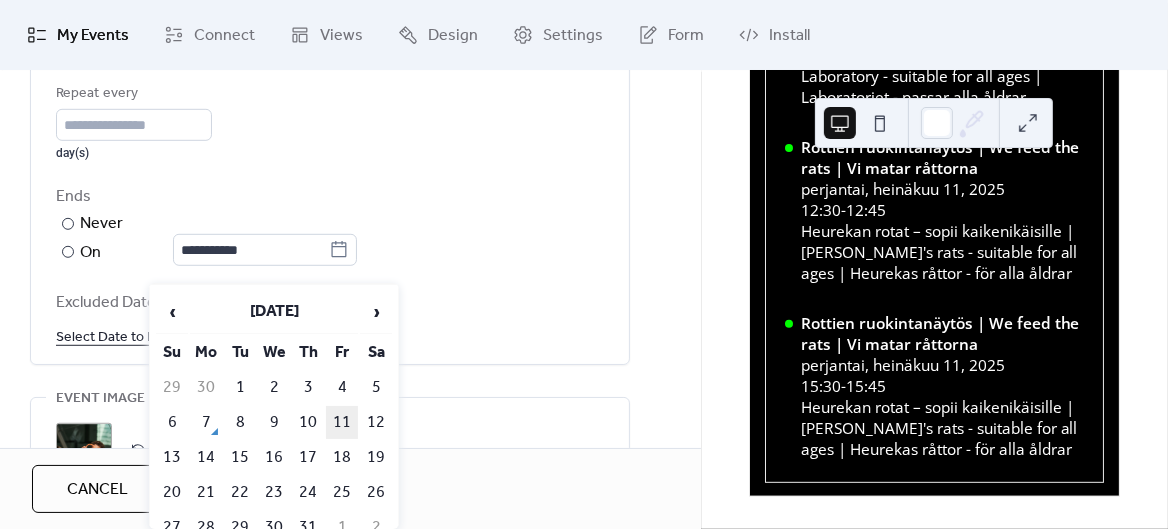click on "11" at bounding box center [342, 422] 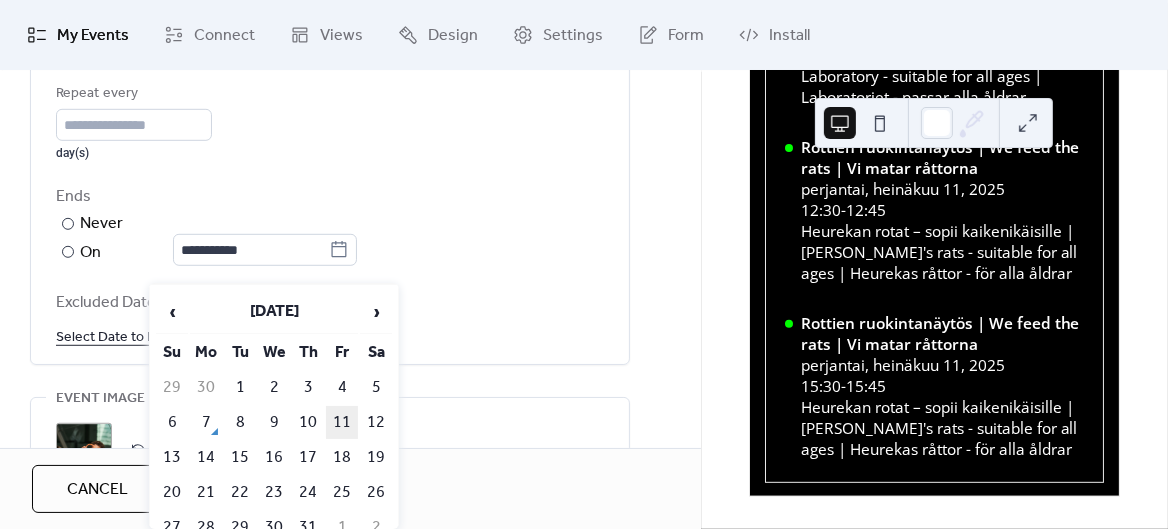 type on "**********" 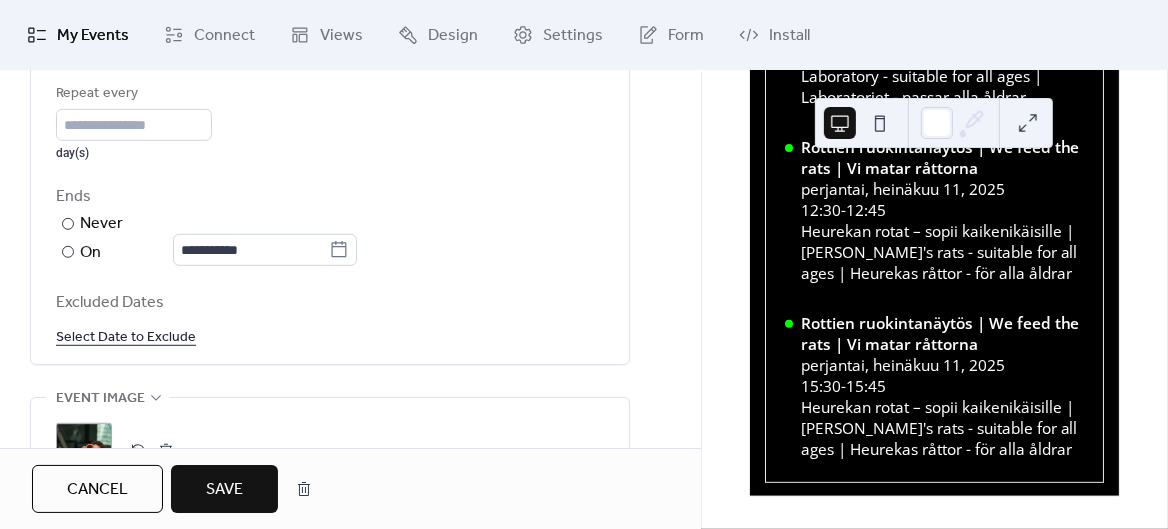 click on "Save" at bounding box center [224, 490] 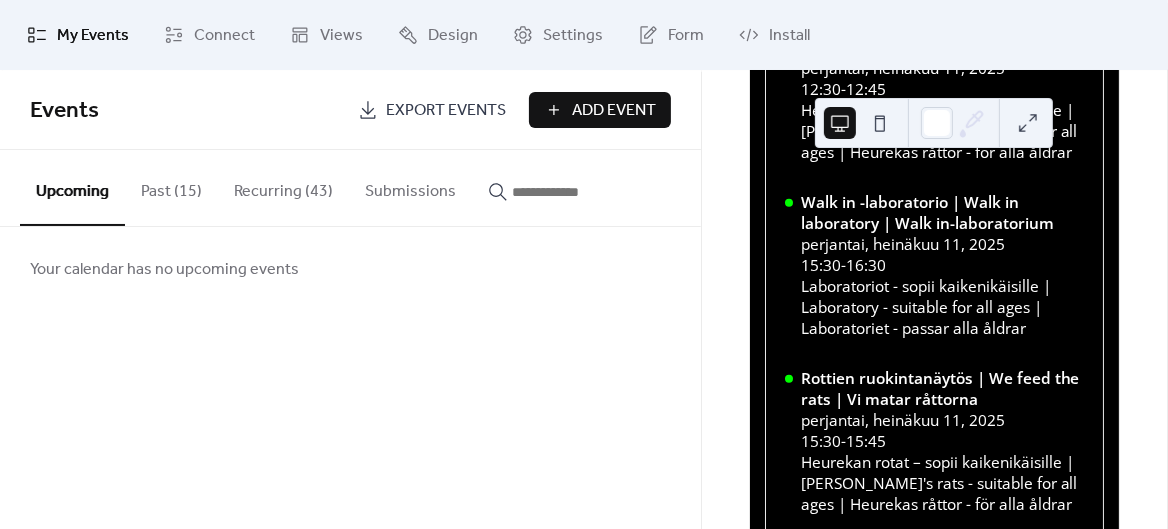 scroll, scrollTop: 819, scrollLeft: 0, axis: vertical 